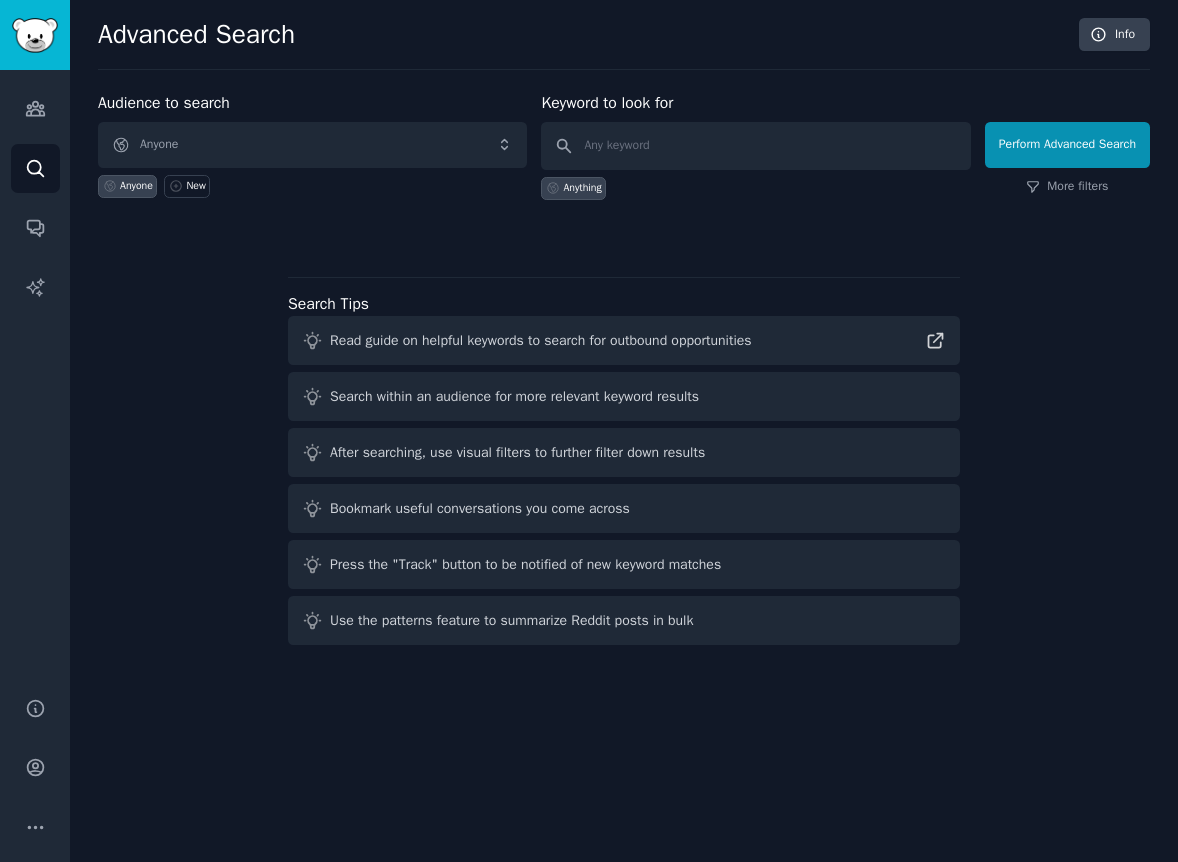 scroll, scrollTop: 0, scrollLeft: 0, axis: both 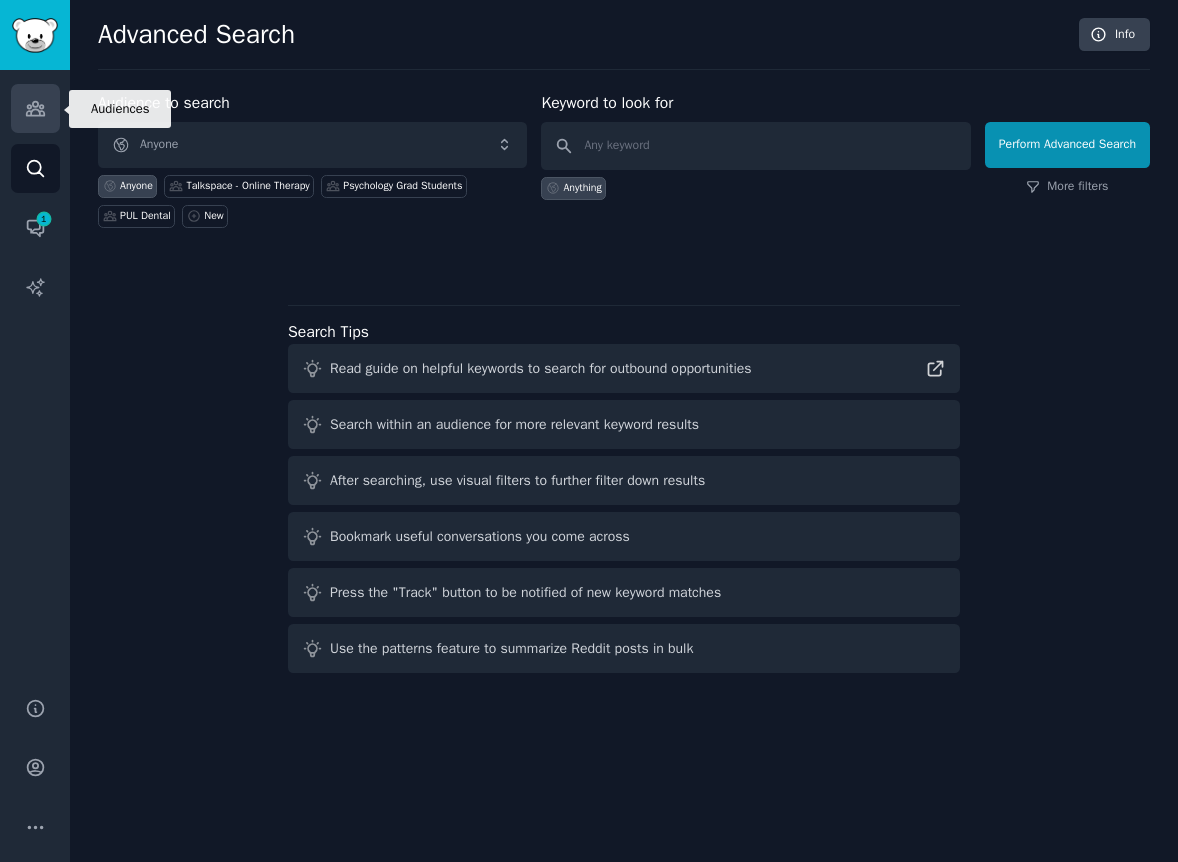click 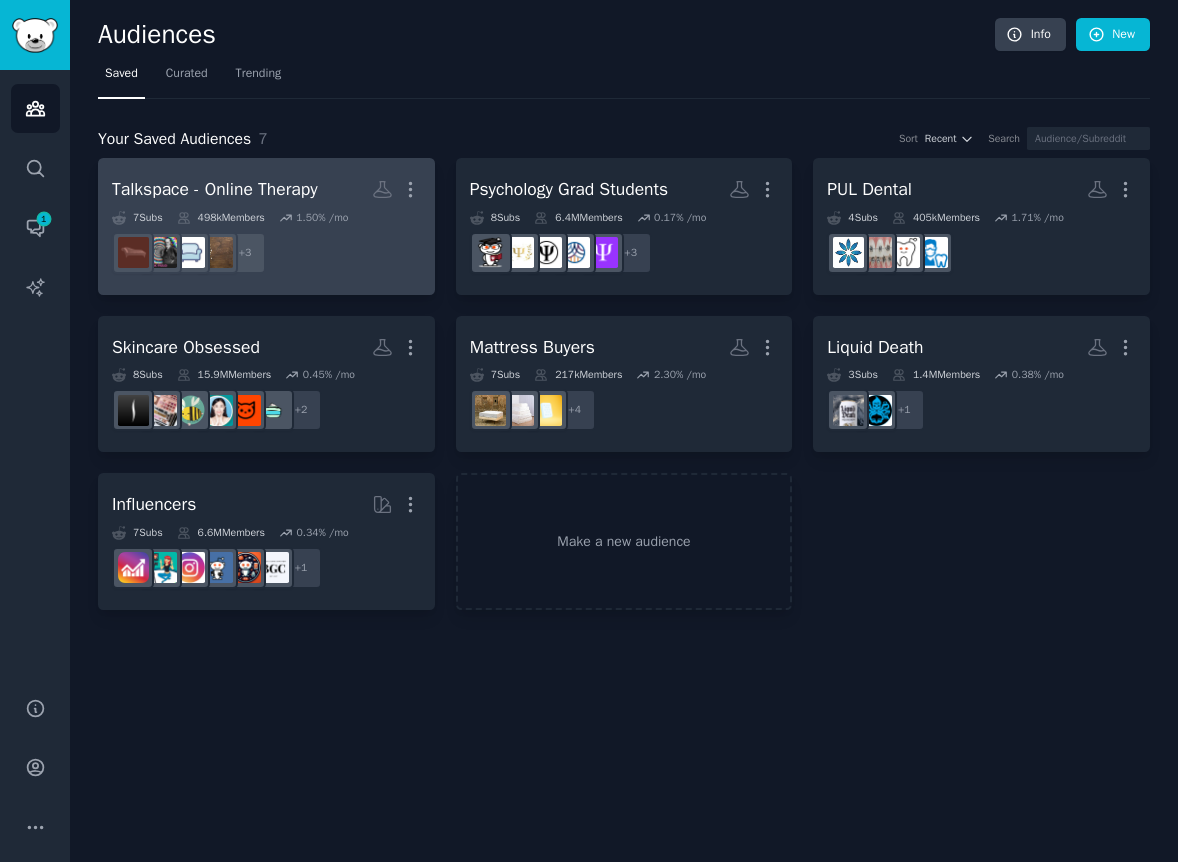 click on "Talkspace - Online Therapy More" at bounding box center [266, 189] 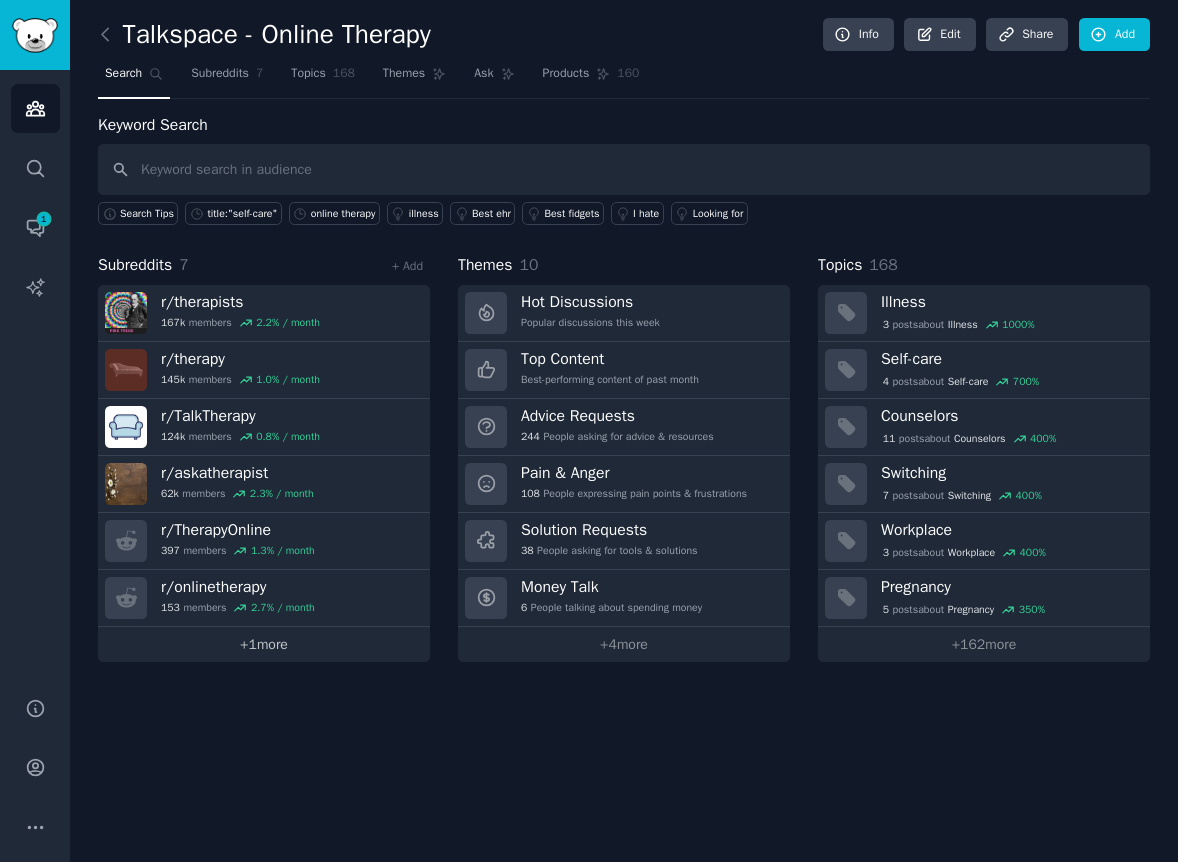 click on "+  1  more" at bounding box center (264, 644) 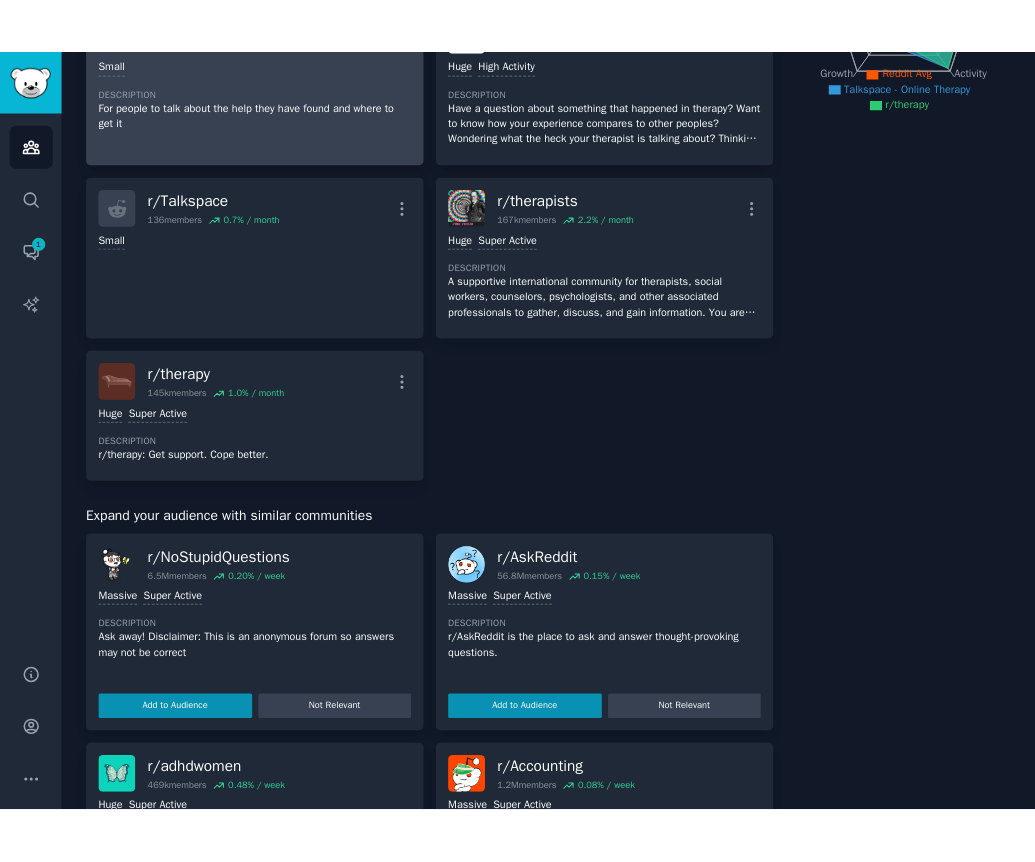 scroll, scrollTop: 0, scrollLeft: 0, axis: both 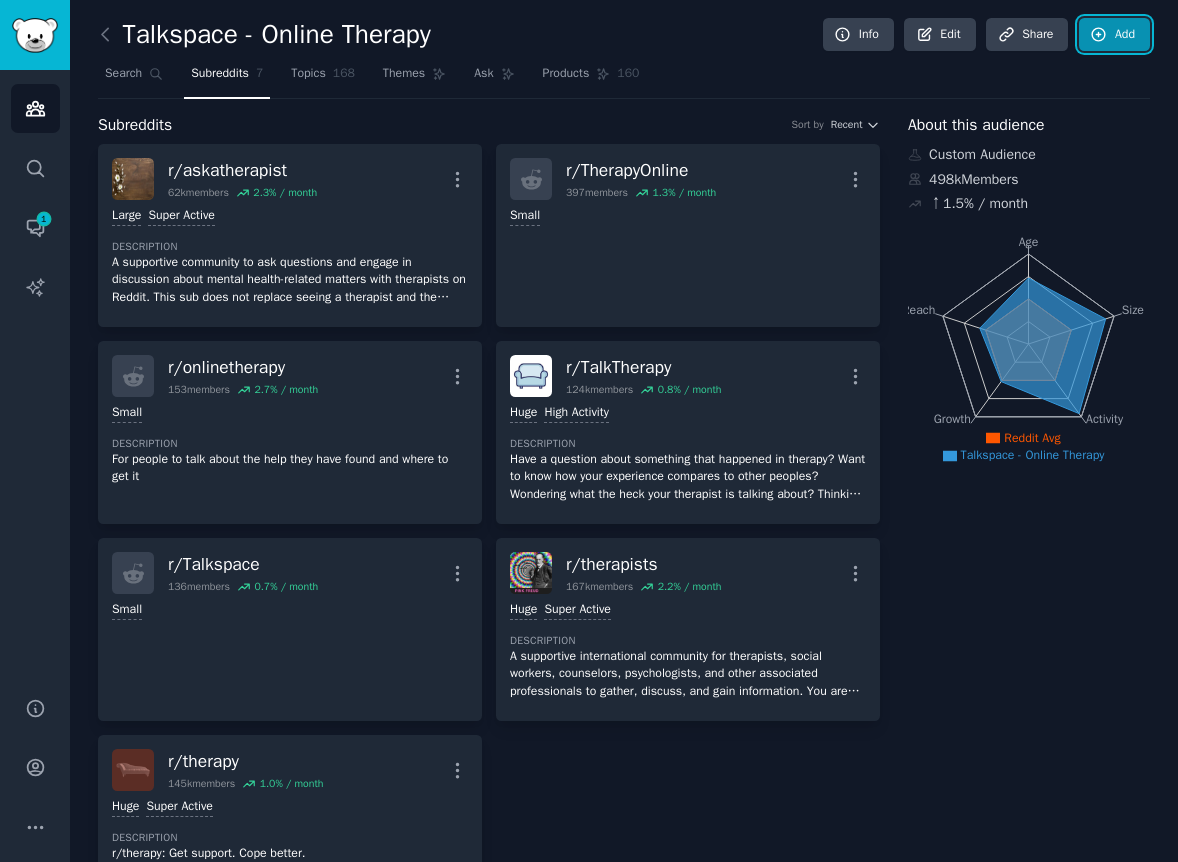 click on "Add" at bounding box center [1114, 35] 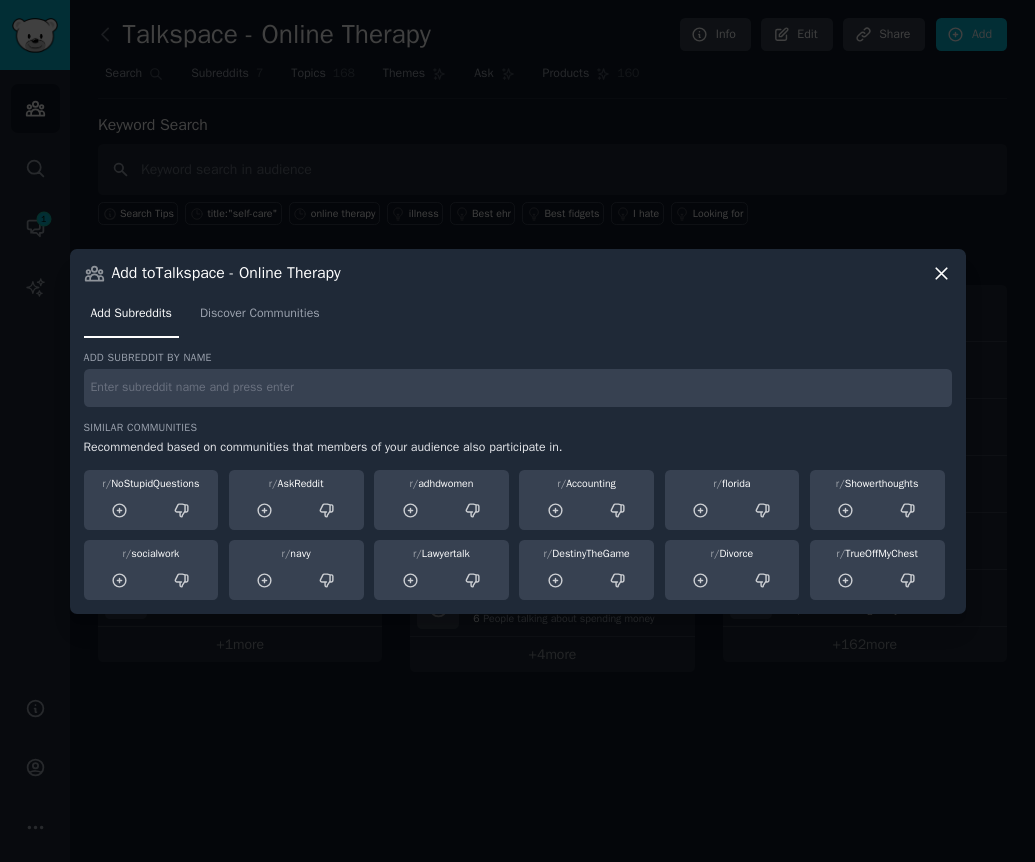 click at bounding box center (518, 388) 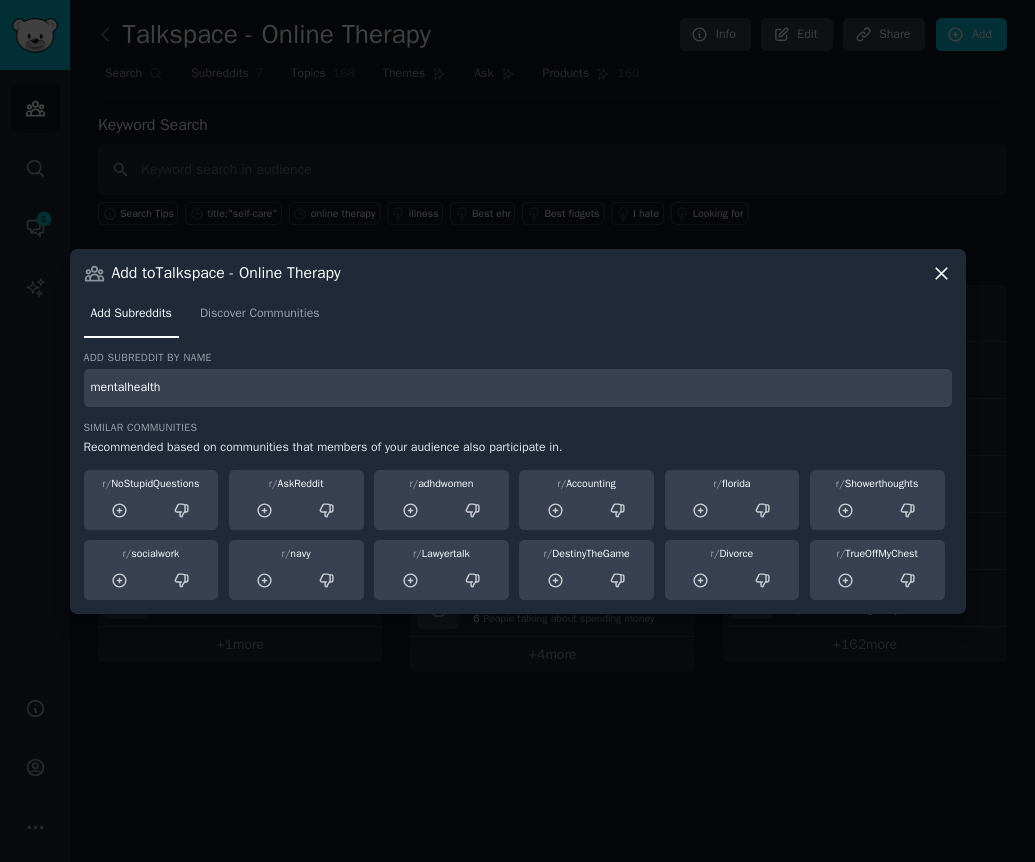 type on "mentalhealth" 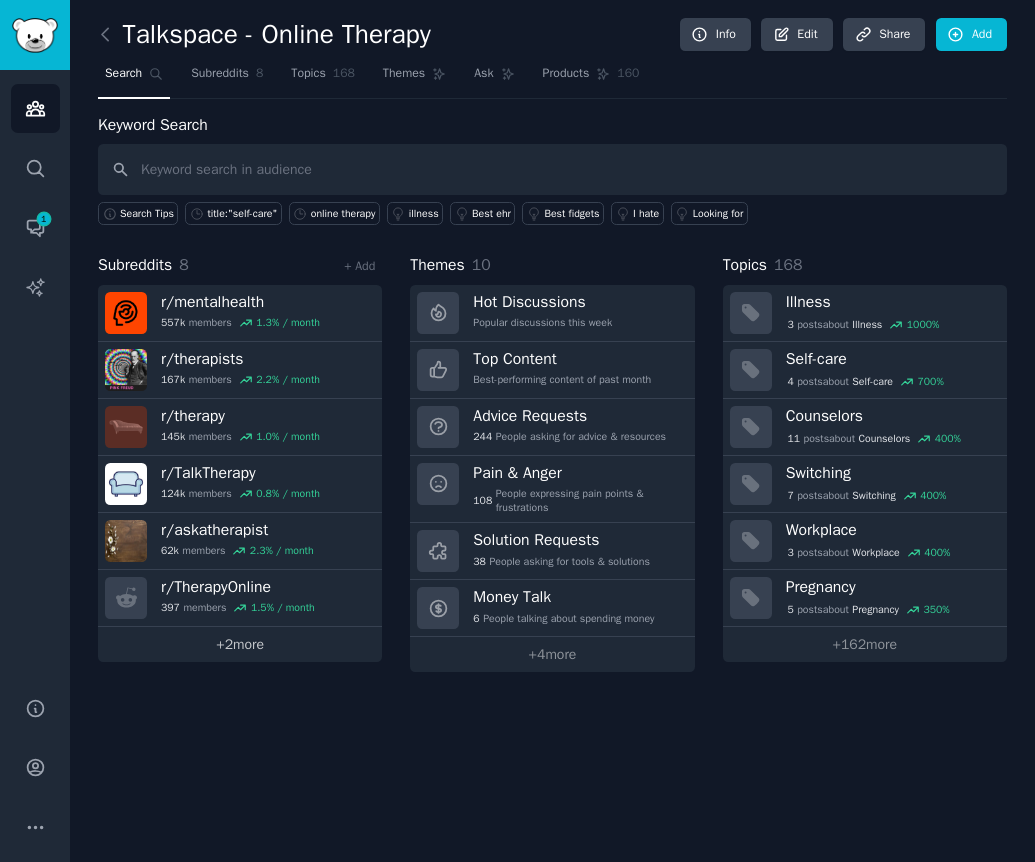 click on "+  2  more" at bounding box center (240, 644) 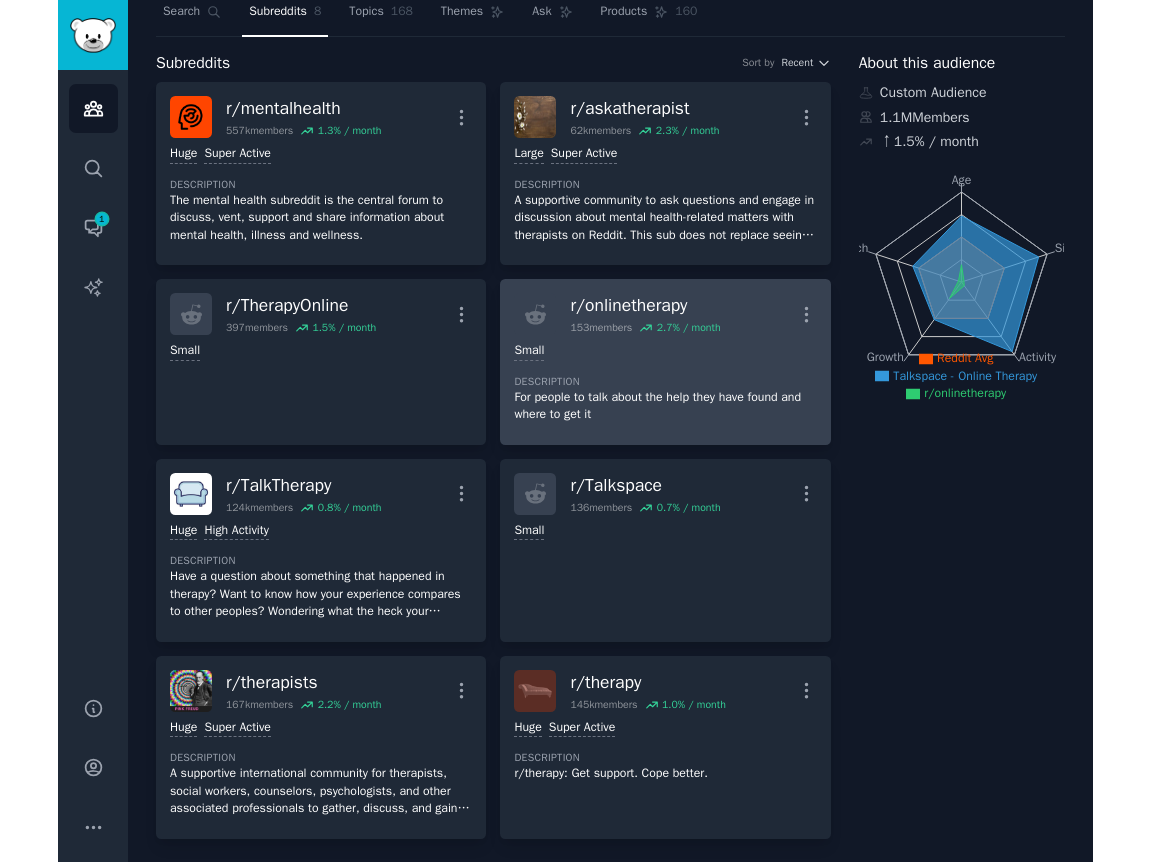 scroll, scrollTop: 0, scrollLeft: 0, axis: both 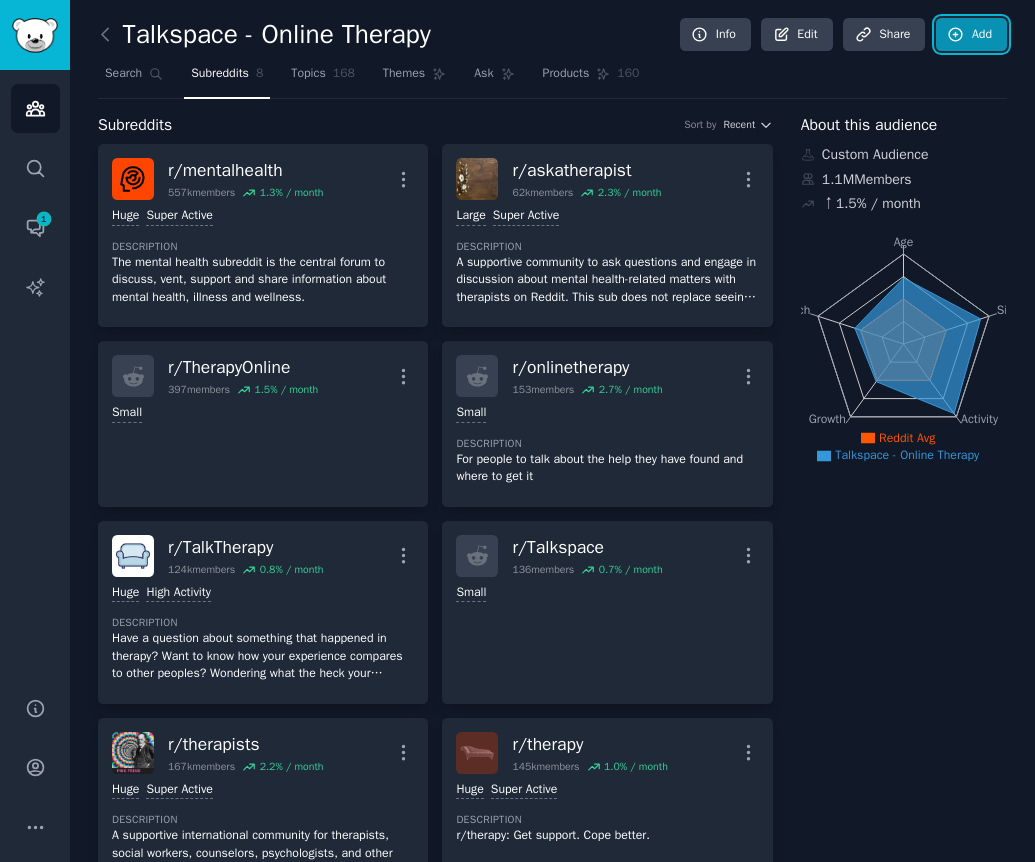 click on "Add" at bounding box center [971, 35] 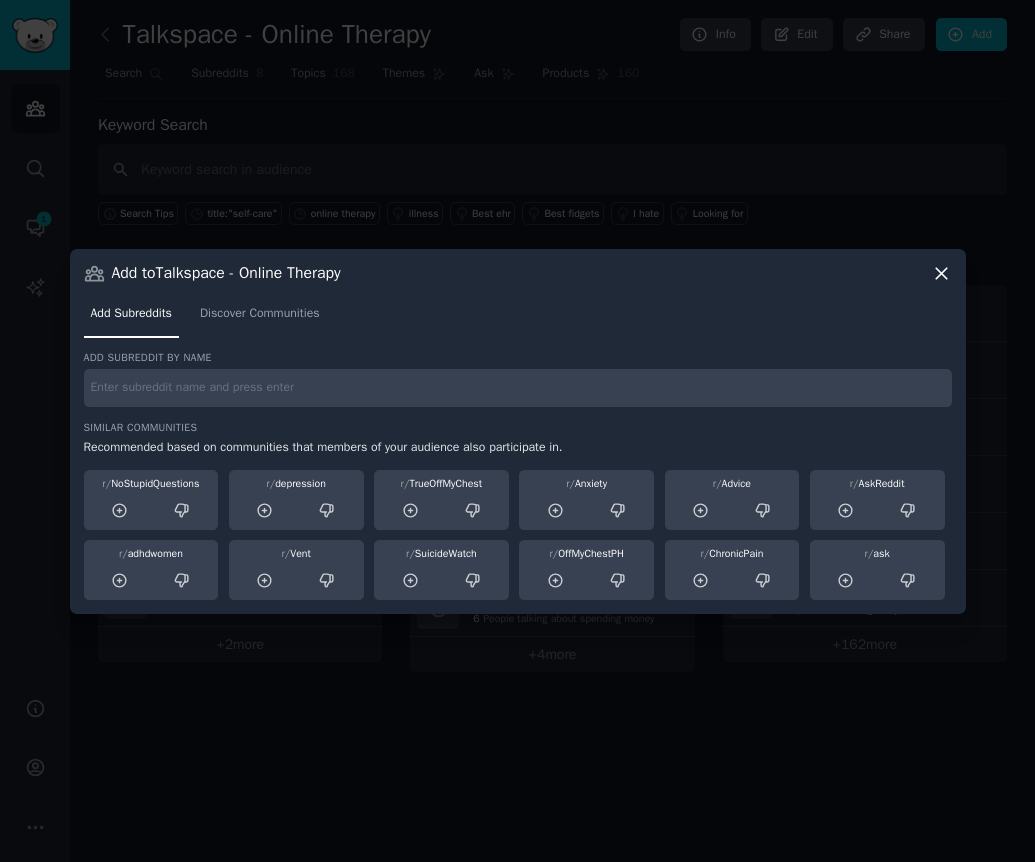 click at bounding box center (518, 388) 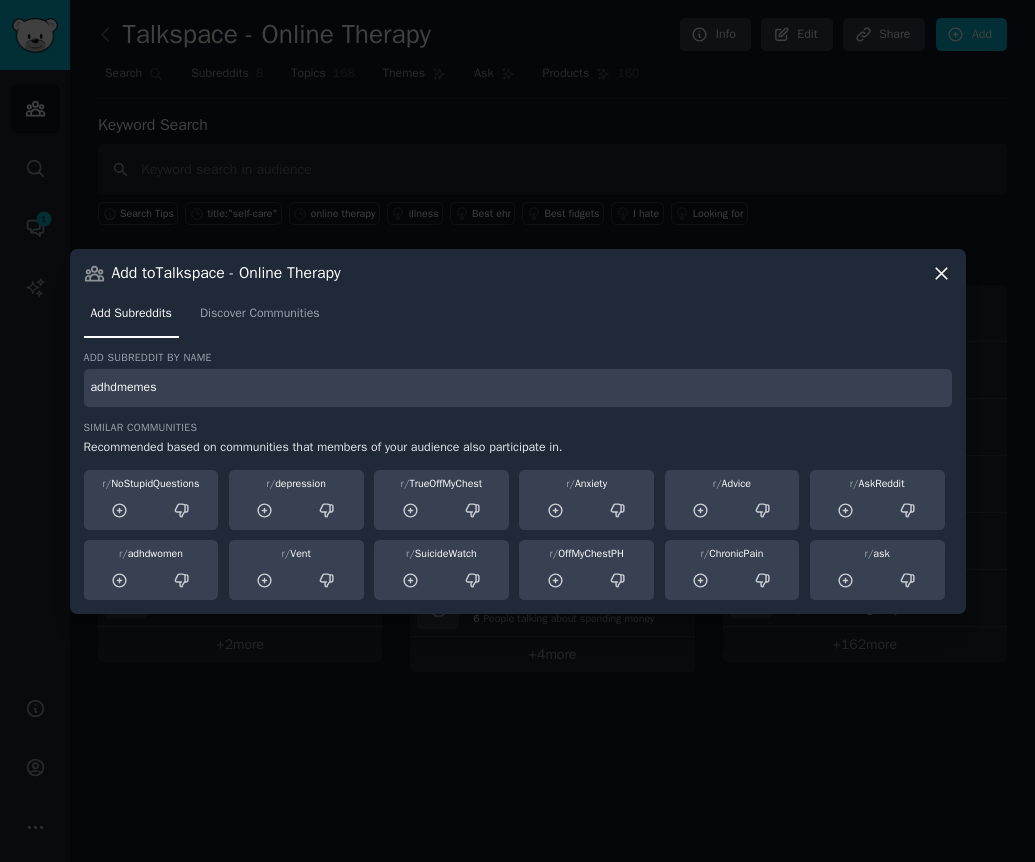 type on "adhdmemes" 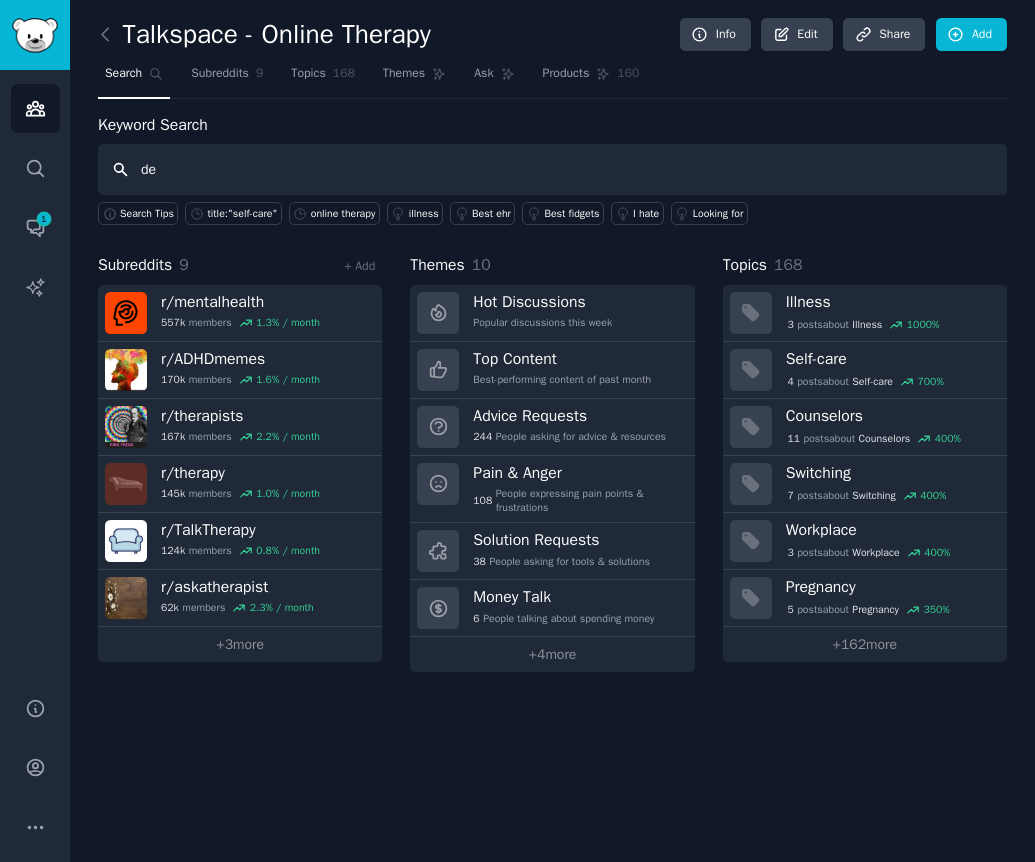 type on "d" 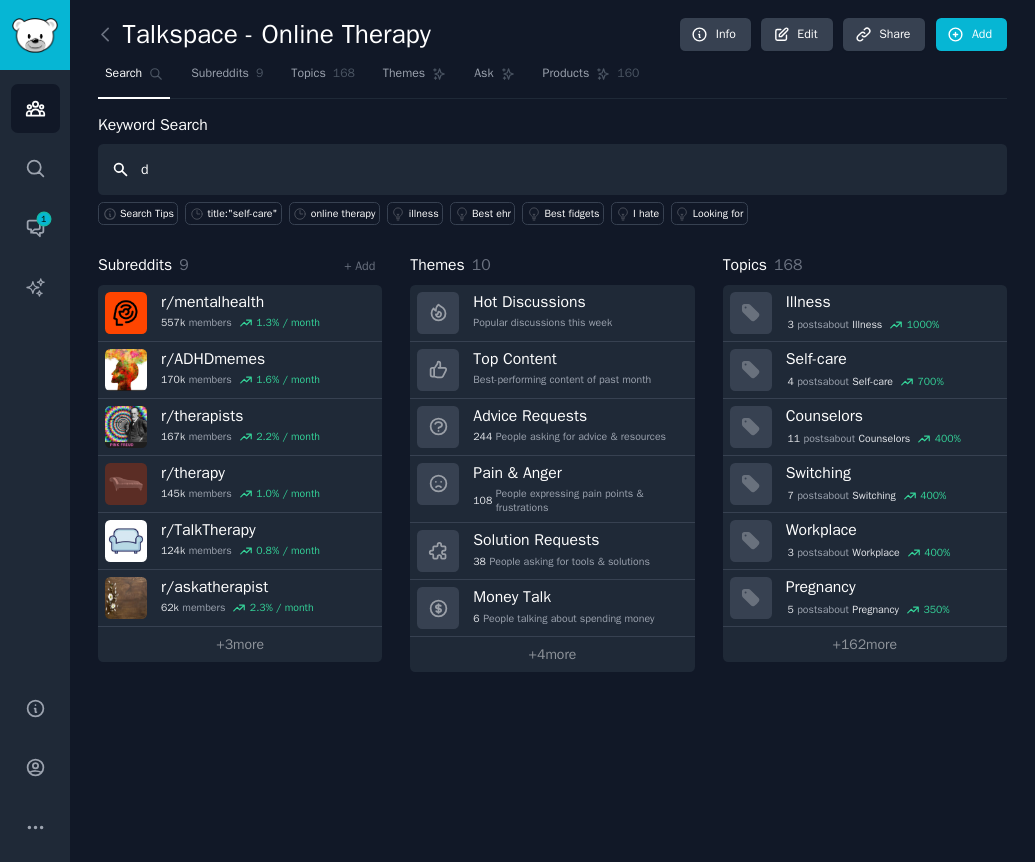 type 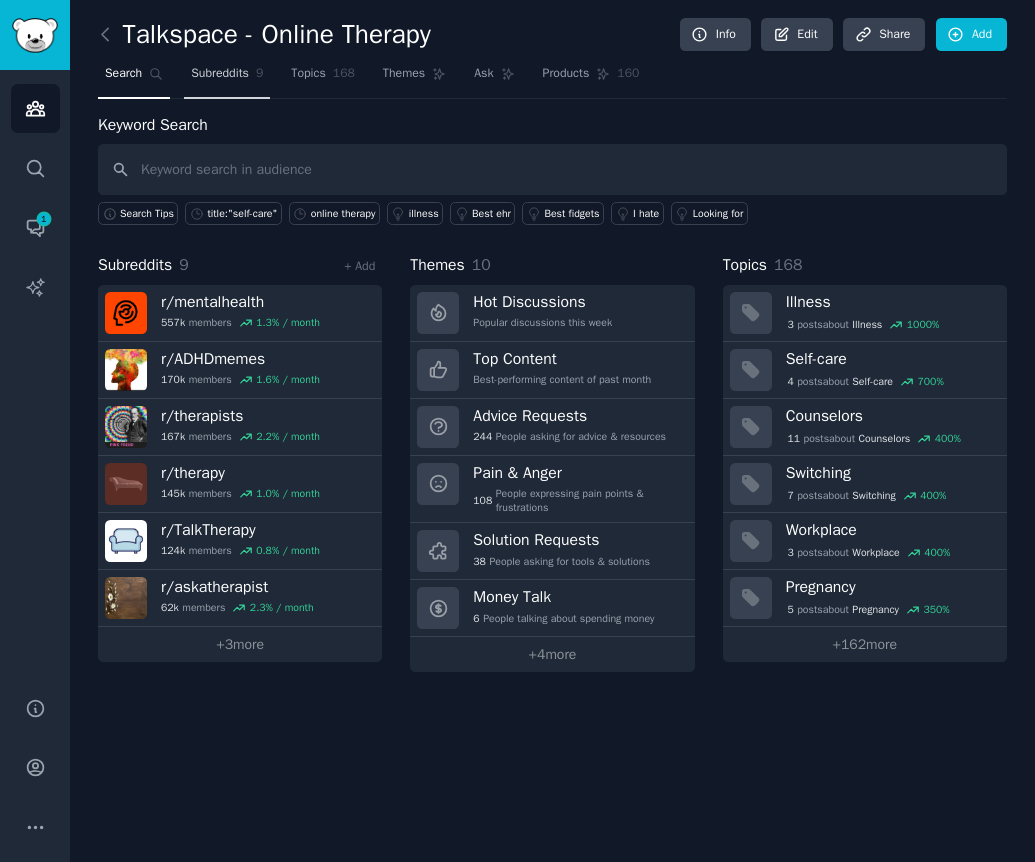 click on "Subreddits" at bounding box center [220, 74] 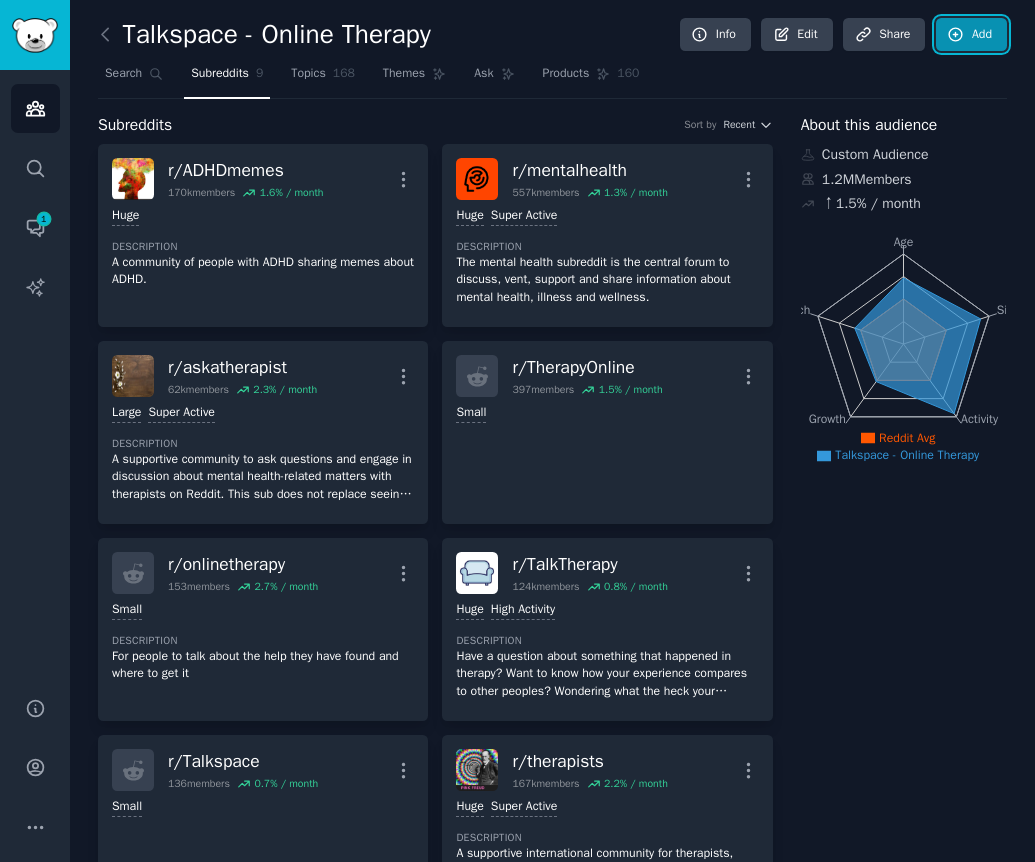 click on "Add" at bounding box center [971, 35] 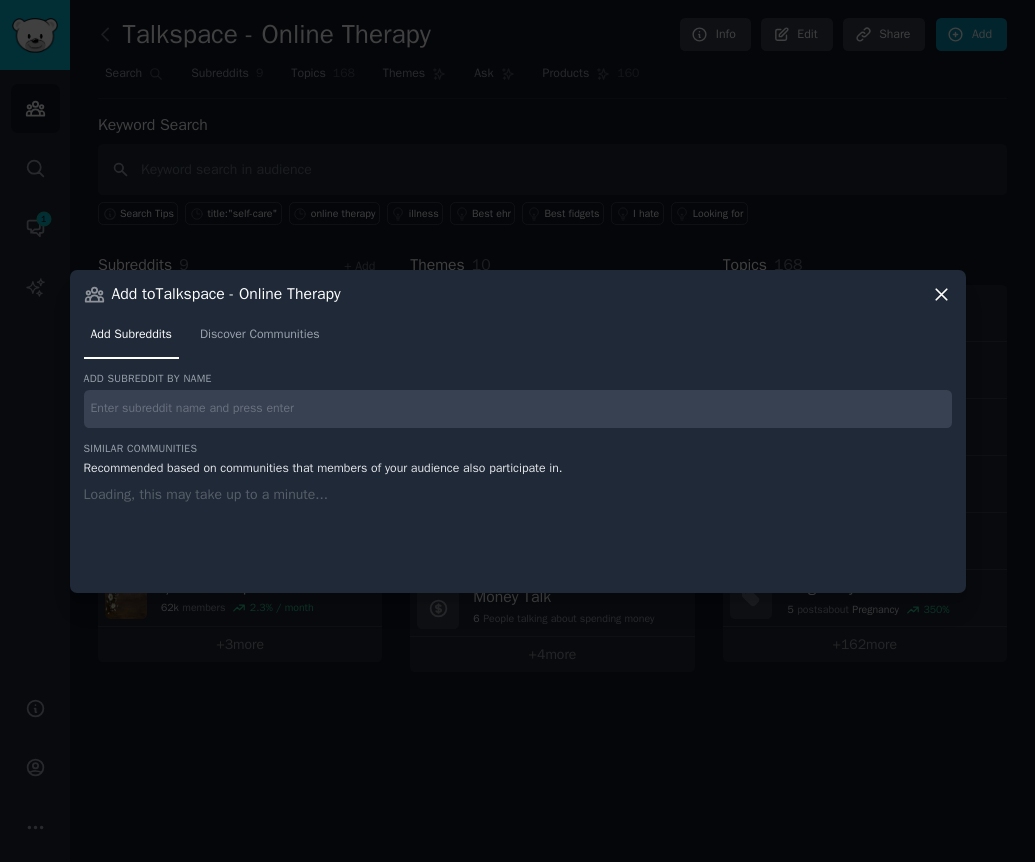 type 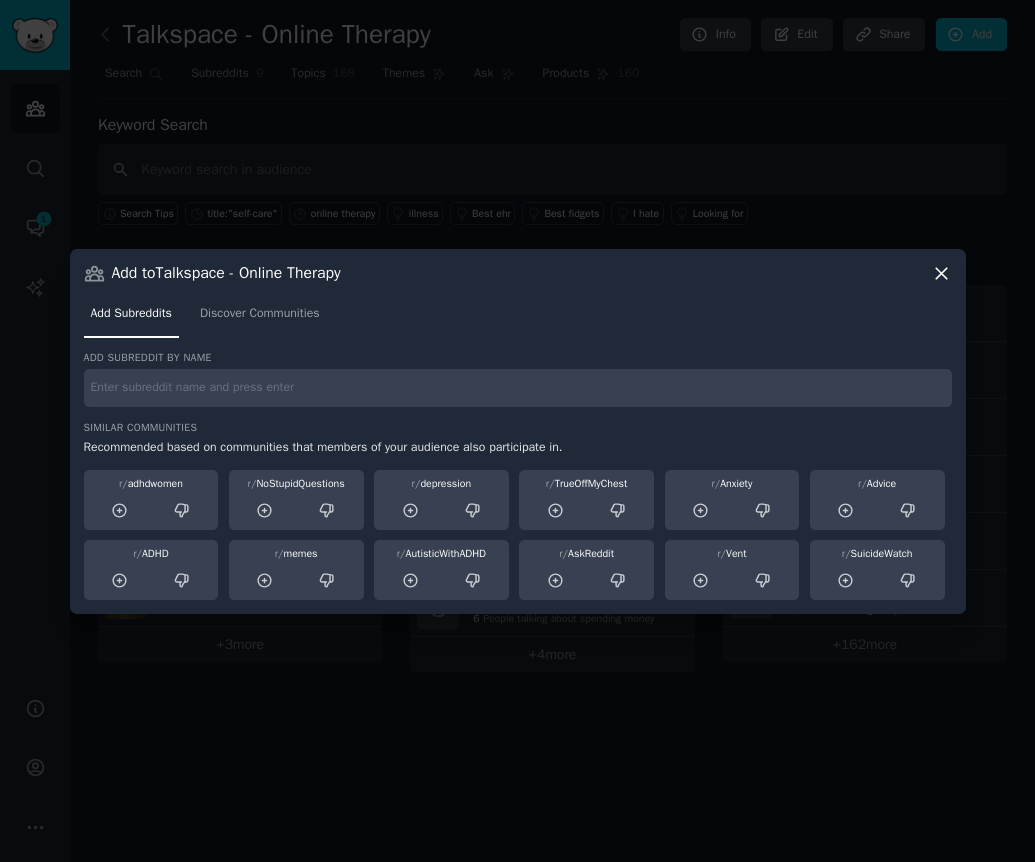 click at bounding box center [518, 388] 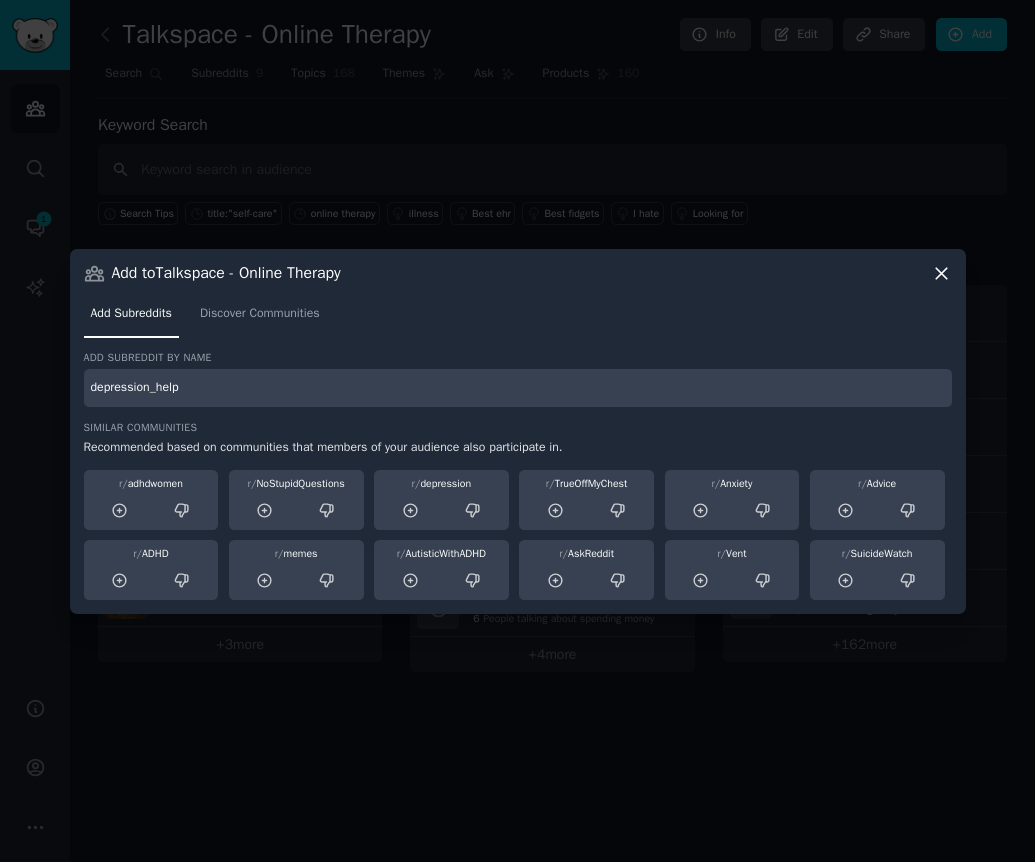 type on "depression_help" 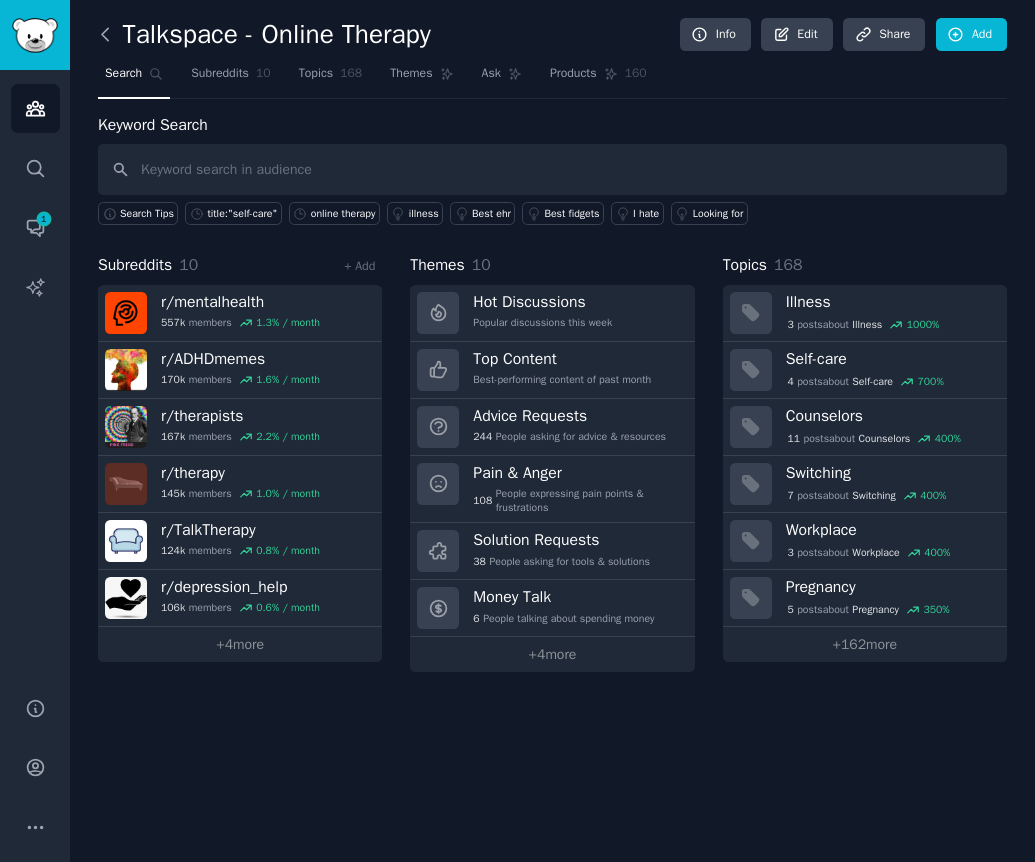 click 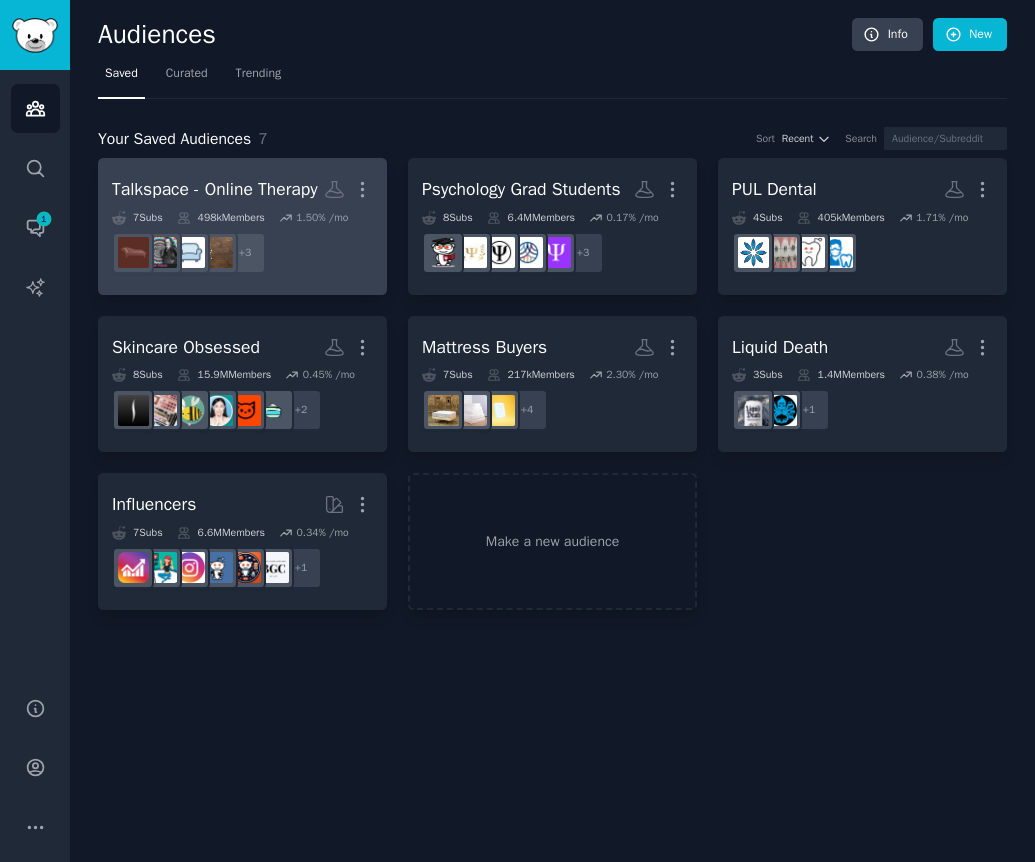 click on "Talkspace - Online Therapy" at bounding box center (215, 189) 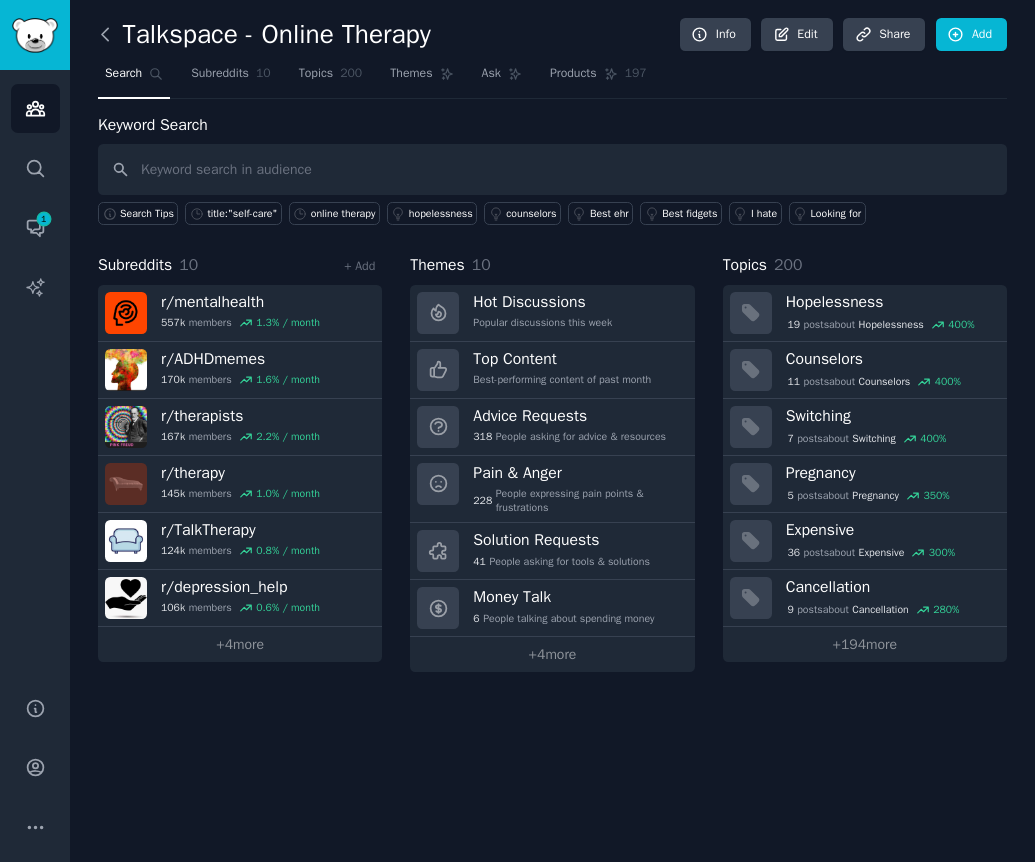 click 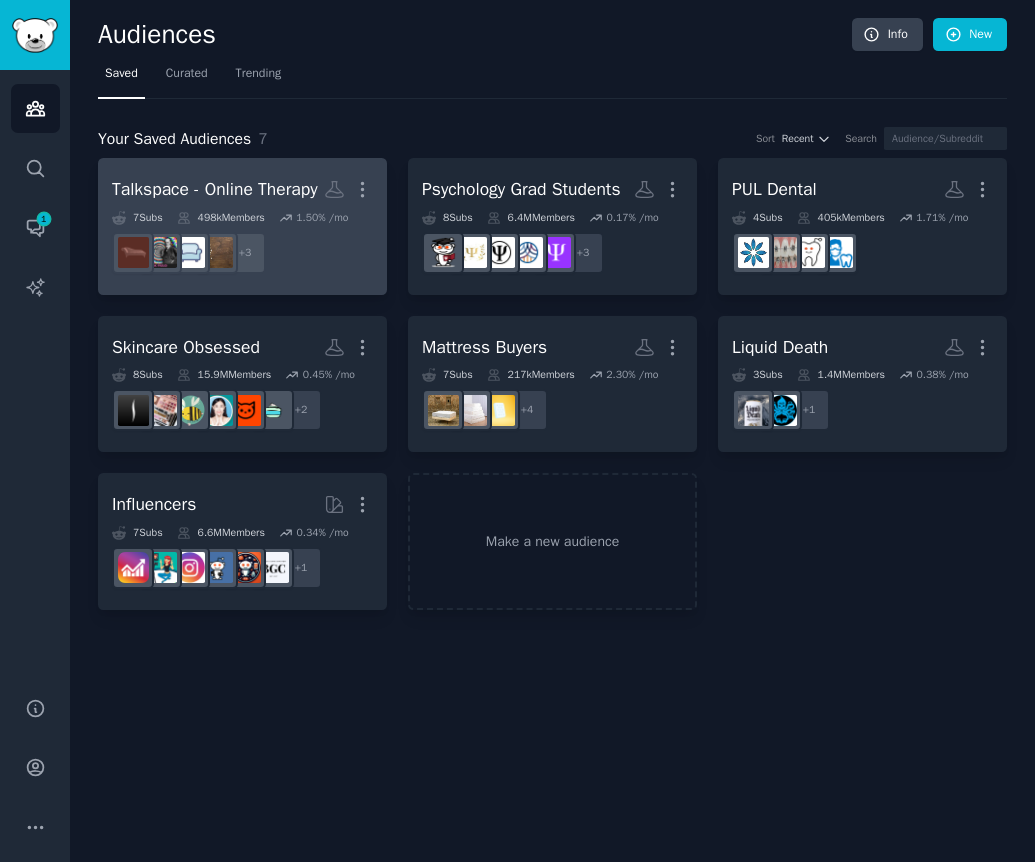 click on "[NUMBER]  Sub s [NUMBER]k  Members [PERCENT] % /mo" at bounding box center (242, 218) 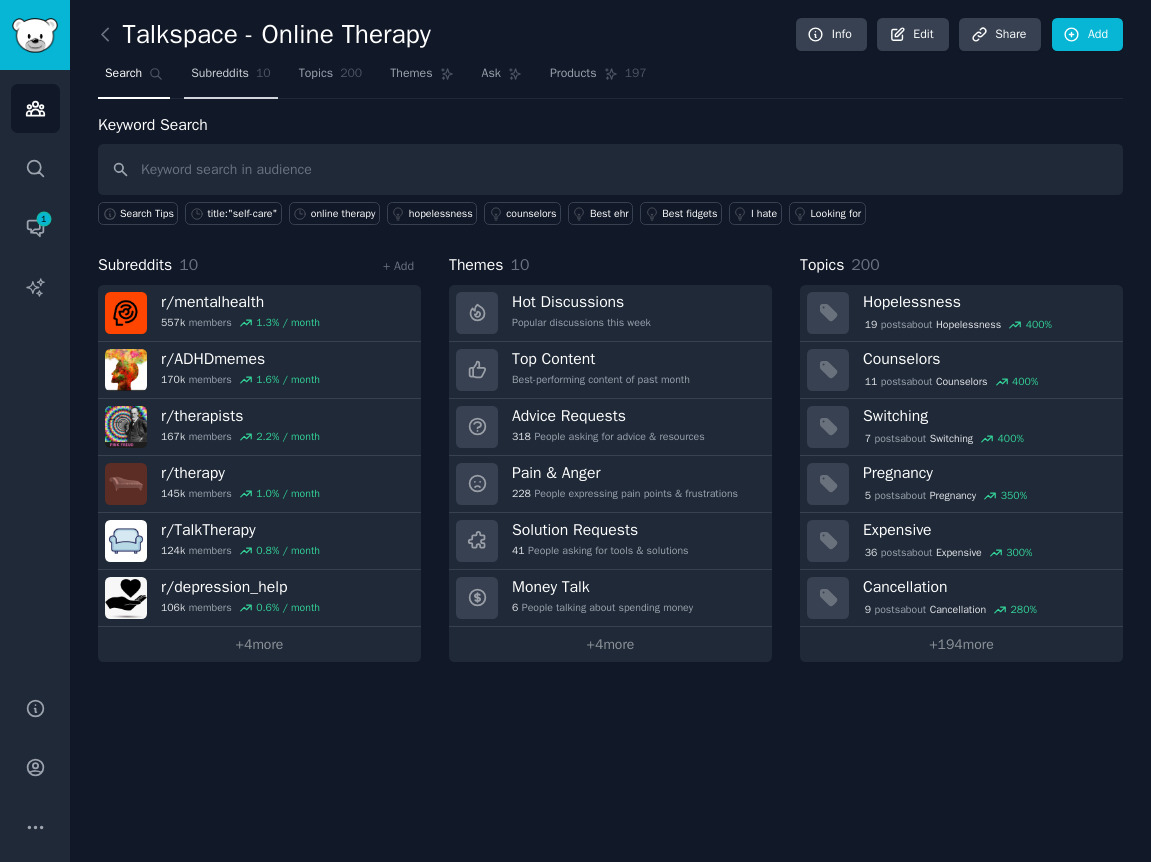 click on "Subreddits" at bounding box center (220, 74) 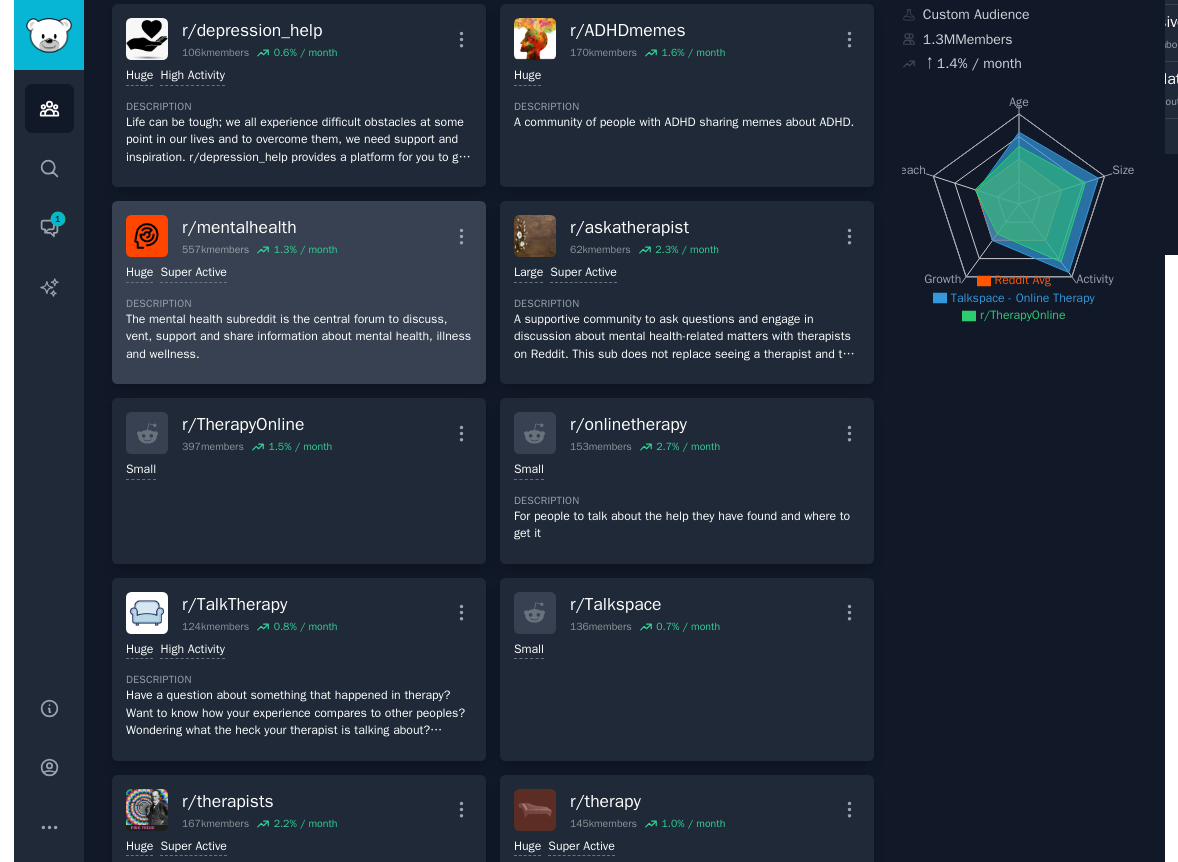 scroll, scrollTop: 0, scrollLeft: 0, axis: both 